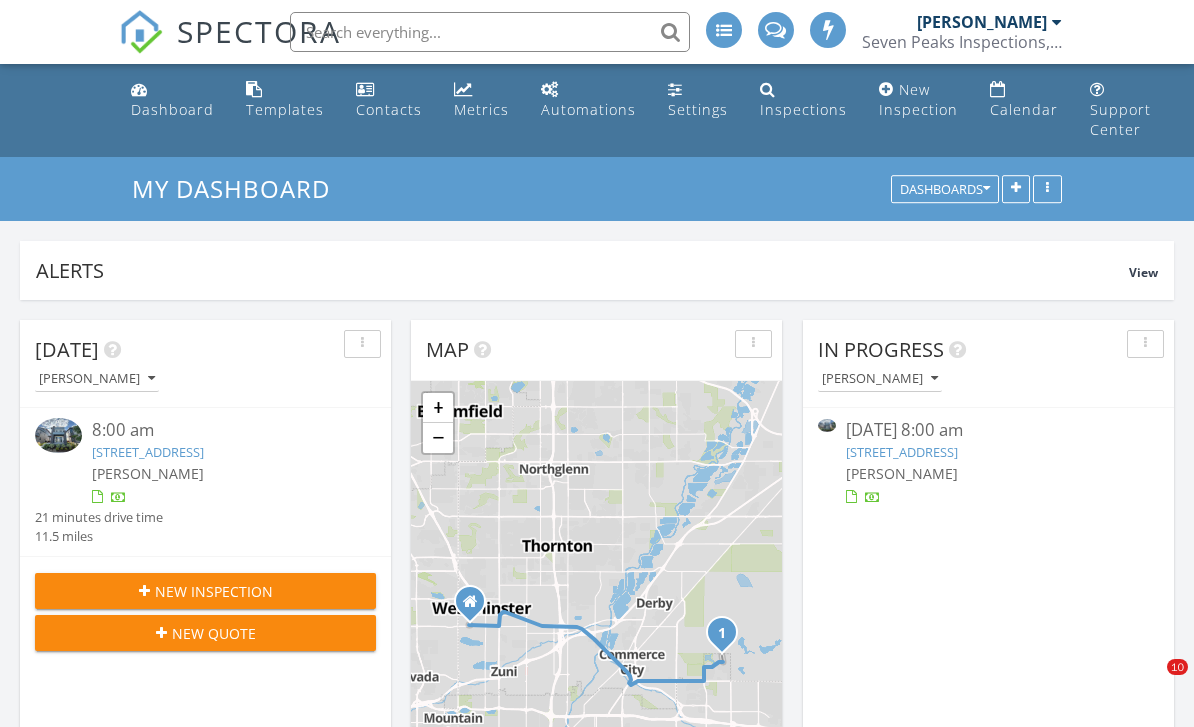 scroll, scrollTop: 0, scrollLeft: 0, axis: both 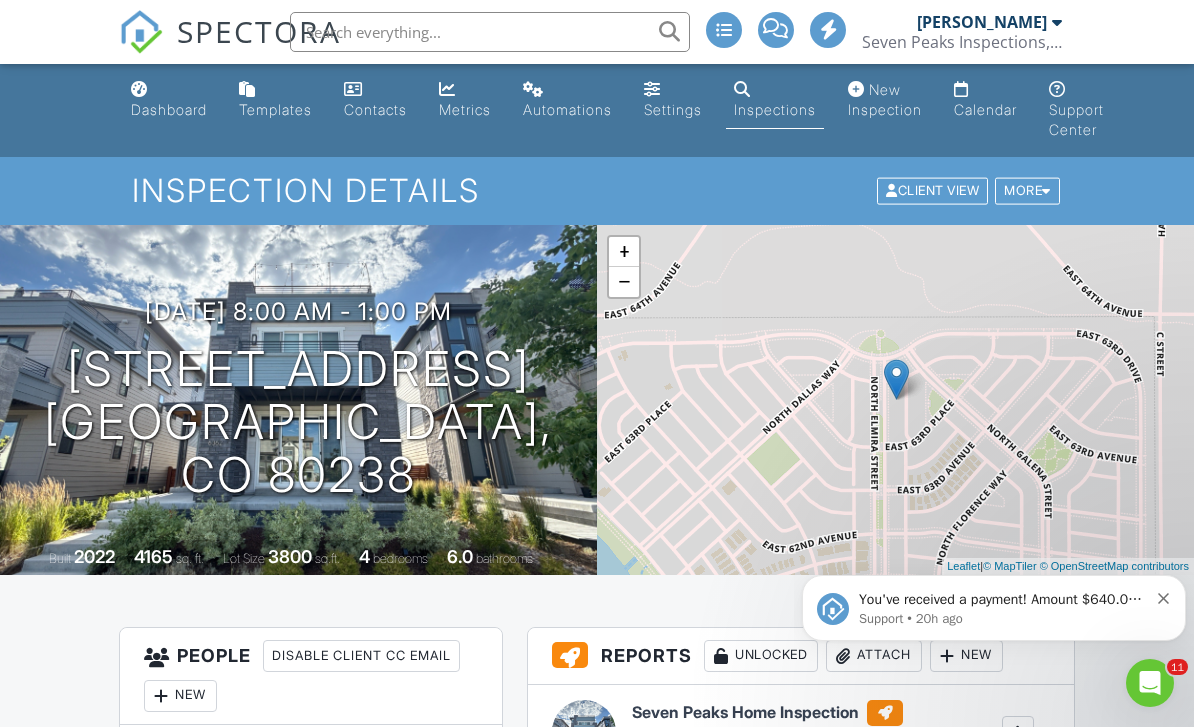 click on "You've received a payment!  Amount  $640.00  Fee  $17.90  Net  $622.10  Transaction #  pi_3Rj8qKK7snlDGpRF1vR2ctzM  Inspection  [STREET_ADDRESS] Payouts to your bank or debit card occur on a daily basis. Each payment usually takes two business days to process. You can view your pending payout amount here. If you have any questions reach out on our chat bubble at [DOMAIN_NAME]." at bounding box center [1003, 600] 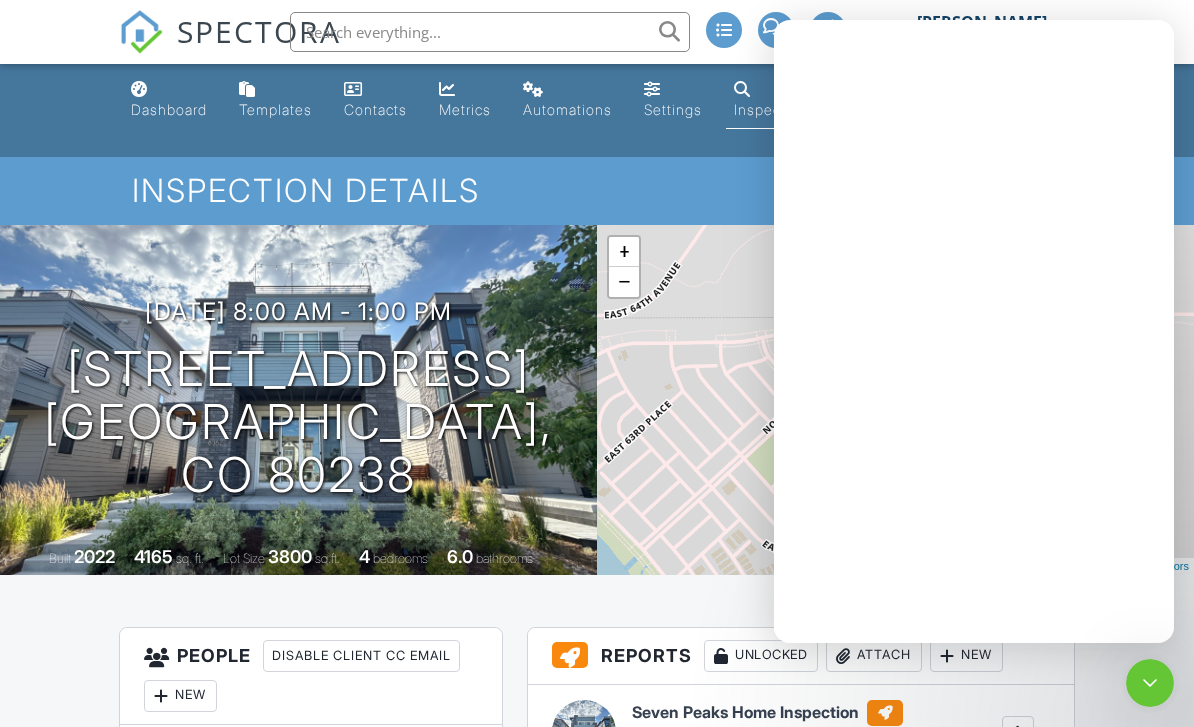 scroll, scrollTop: 0, scrollLeft: 0, axis: both 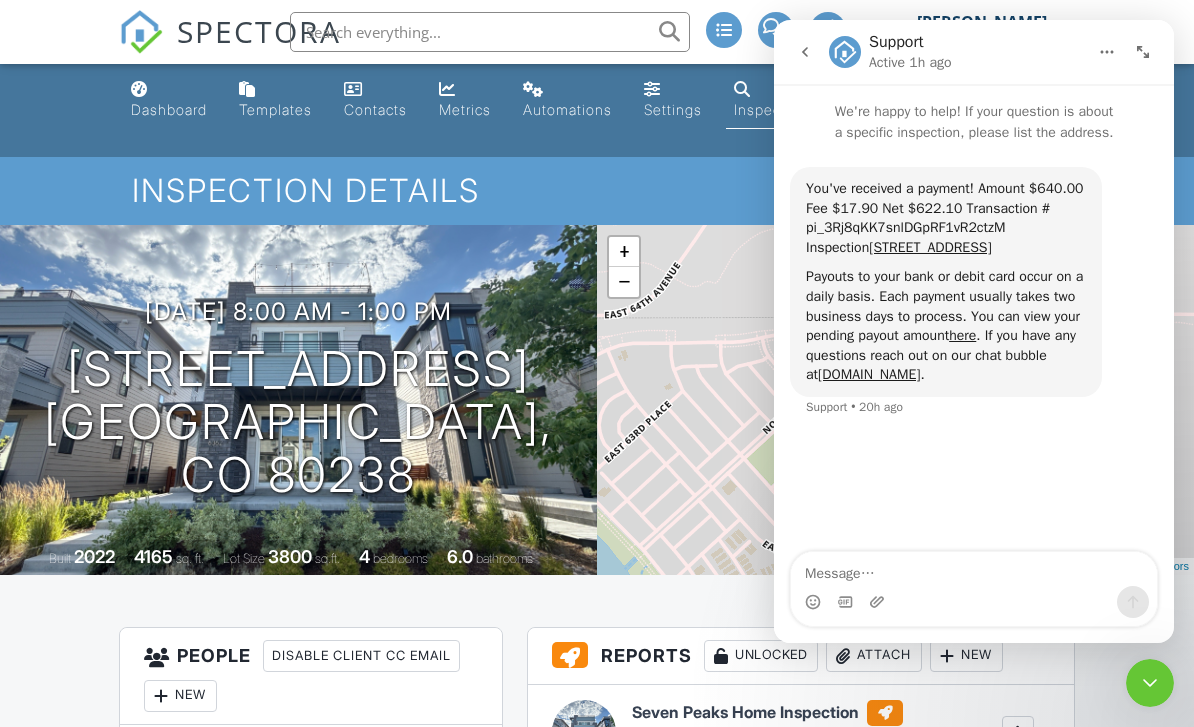 click 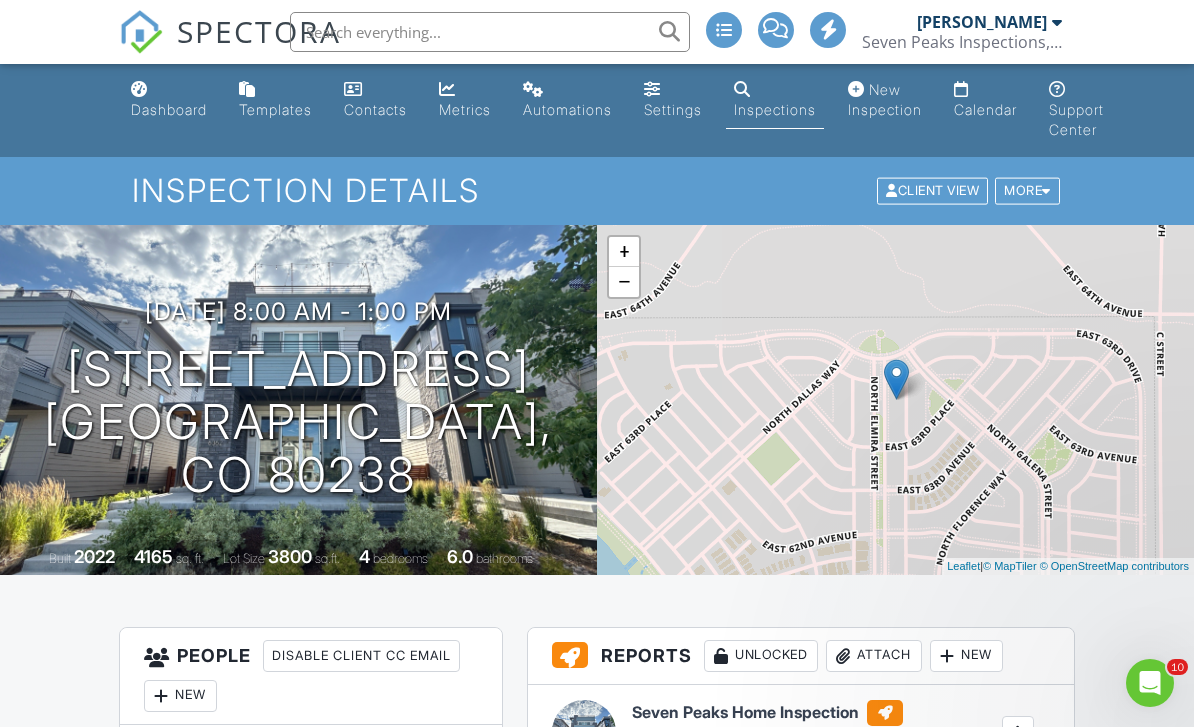 scroll, scrollTop: 0, scrollLeft: 0, axis: both 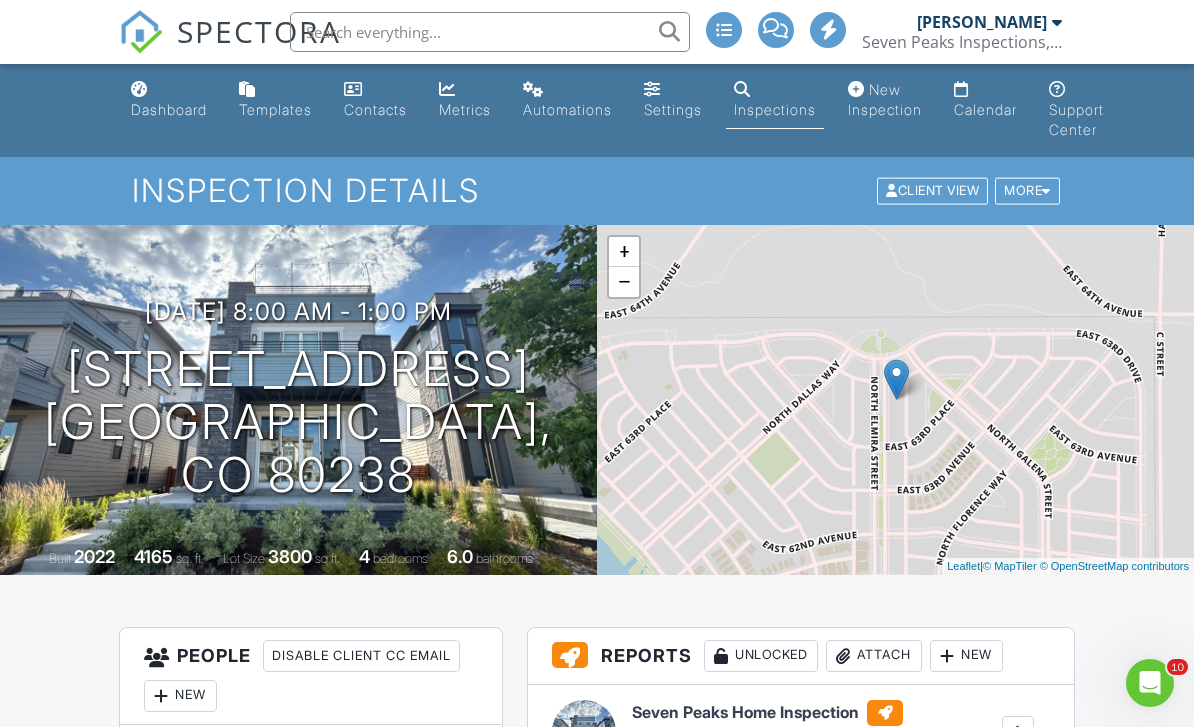 click on "Dashboard" at bounding box center [169, 100] 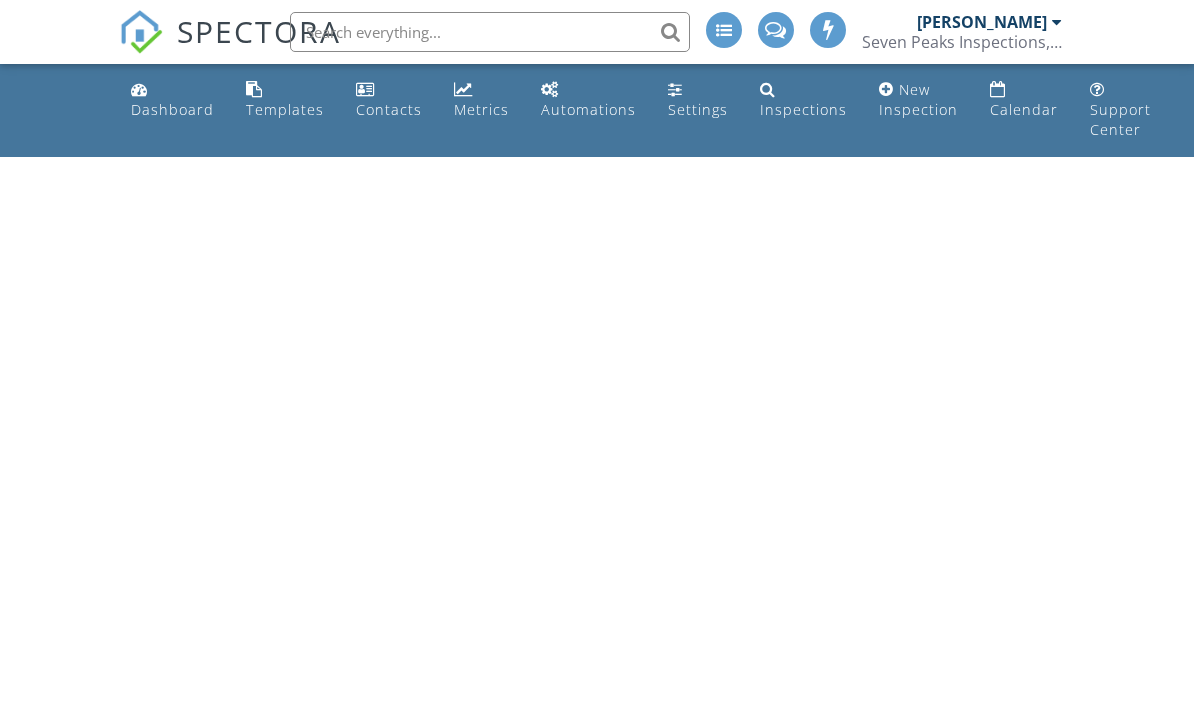 scroll, scrollTop: 0, scrollLeft: 0, axis: both 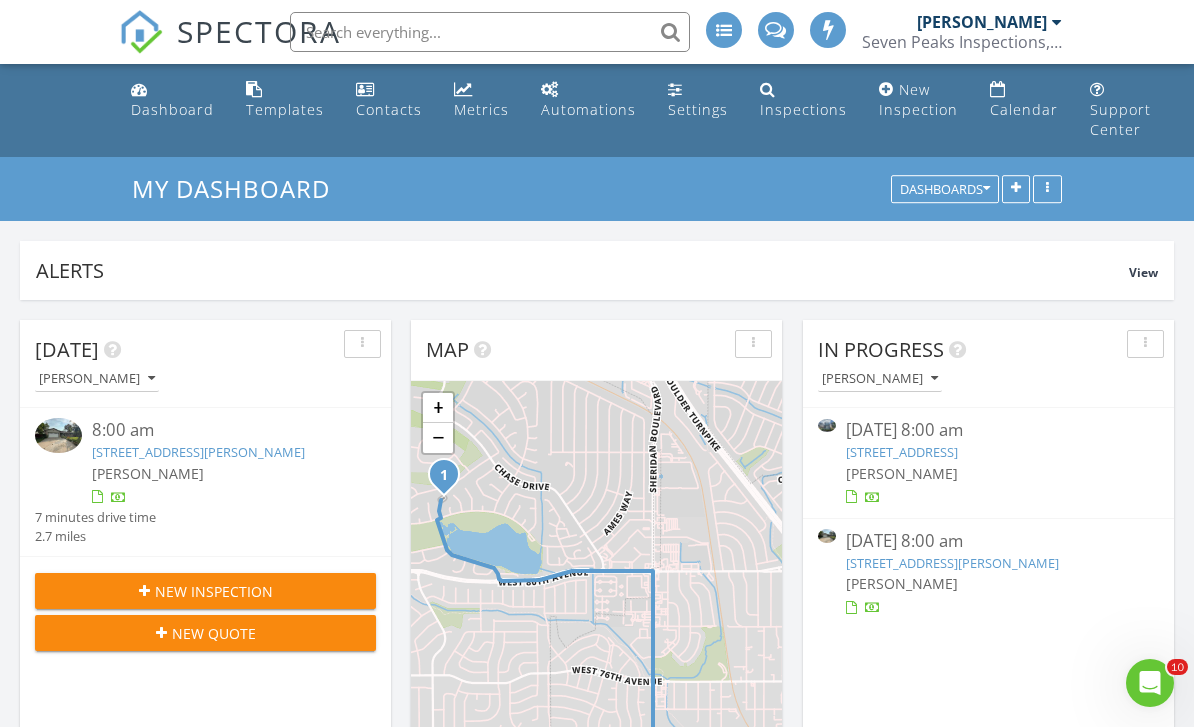 click on "Metrics" at bounding box center (481, 100) 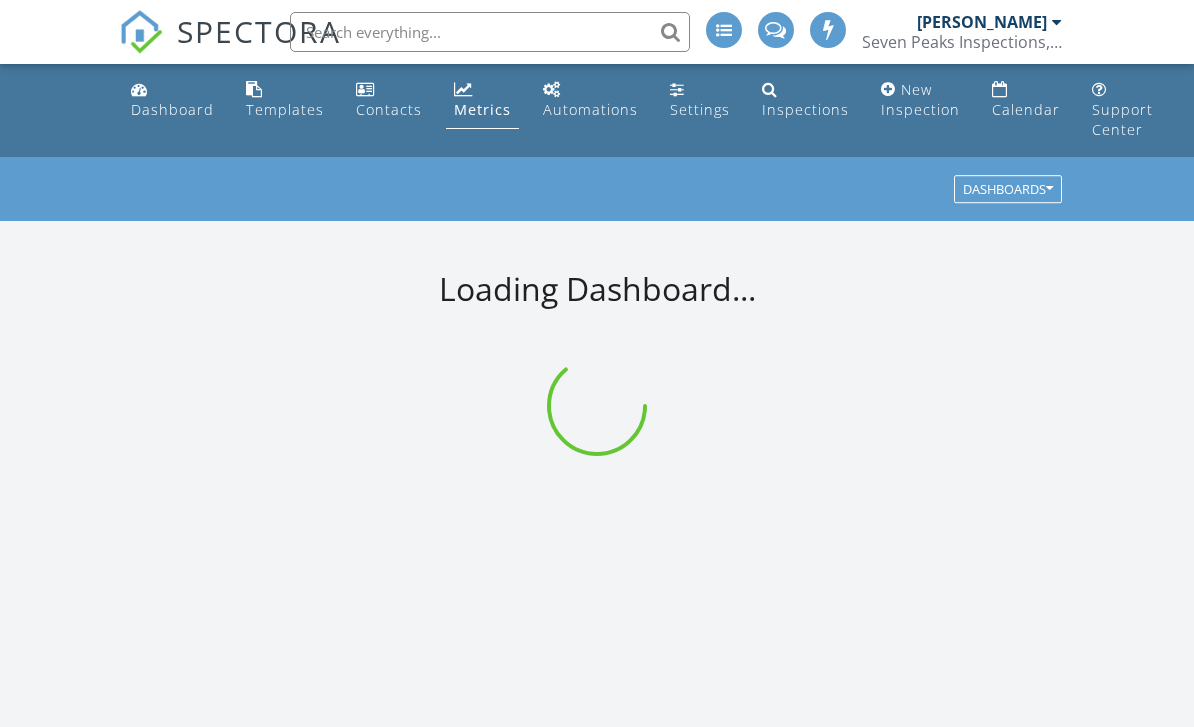 scroll, scrollTop: 0, scrollLeft: 0, axis: both 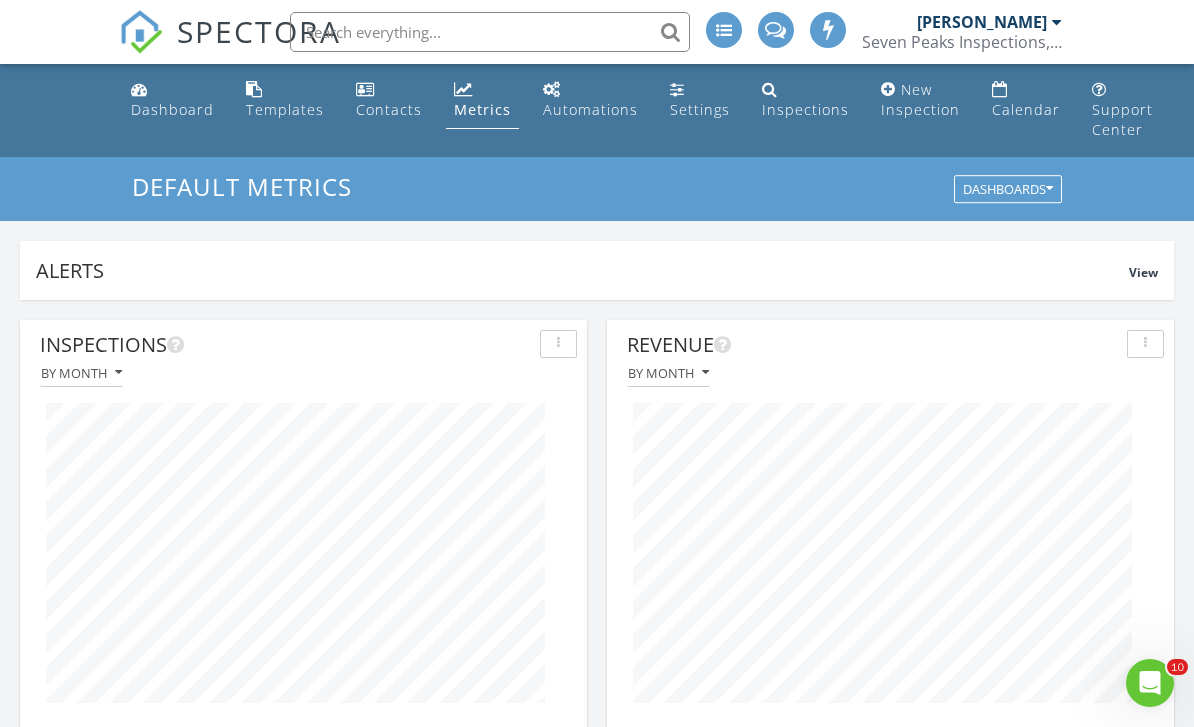 click on "New Inspection" at bounding box center [920, 100] 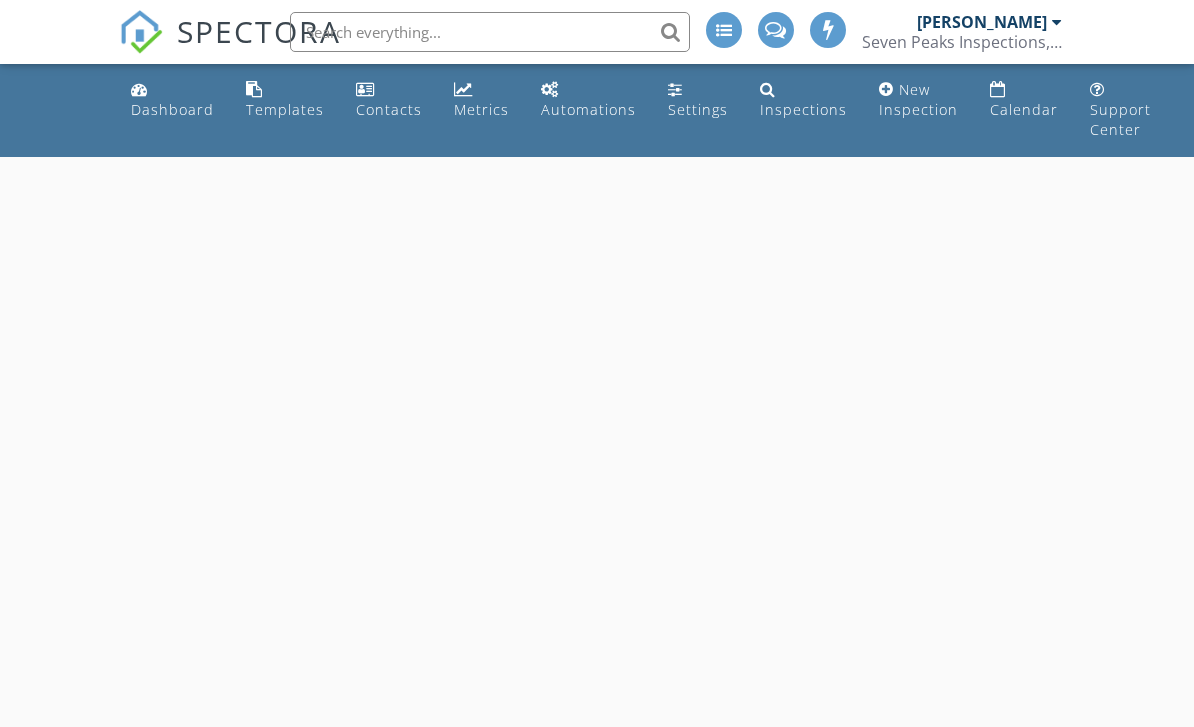 scroll, scrollTop: 0, scrollLeft: 0, axis: both 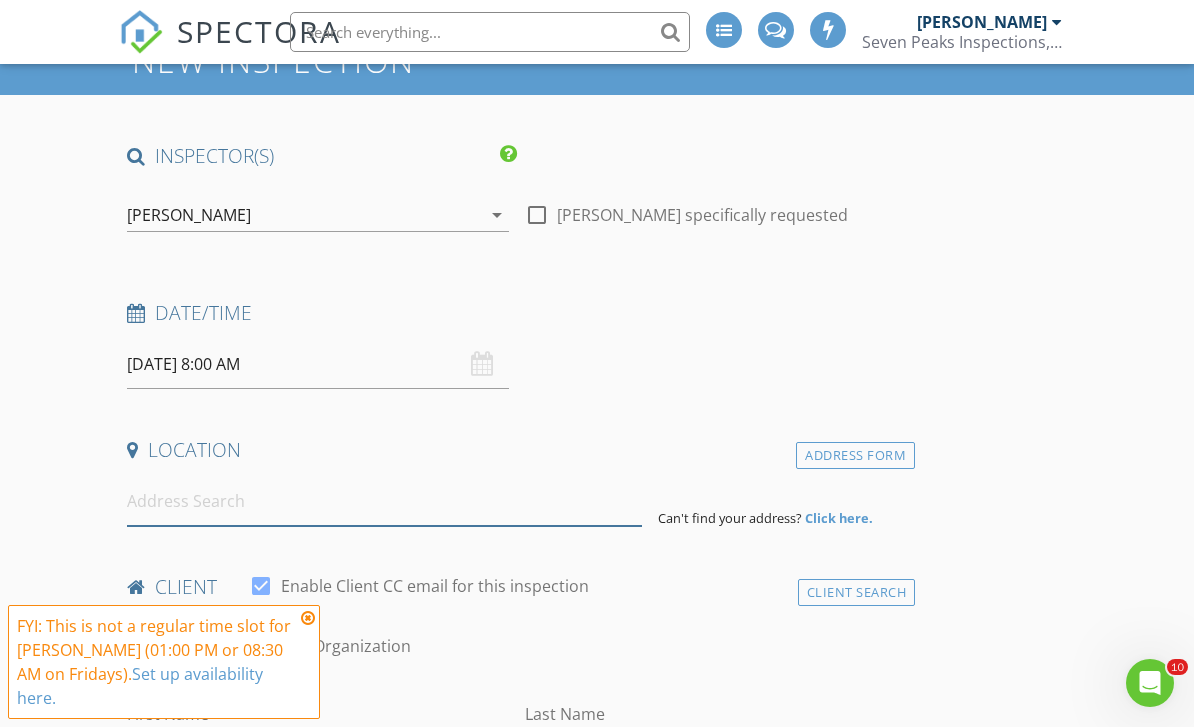 click at bounding box center (384, 501) 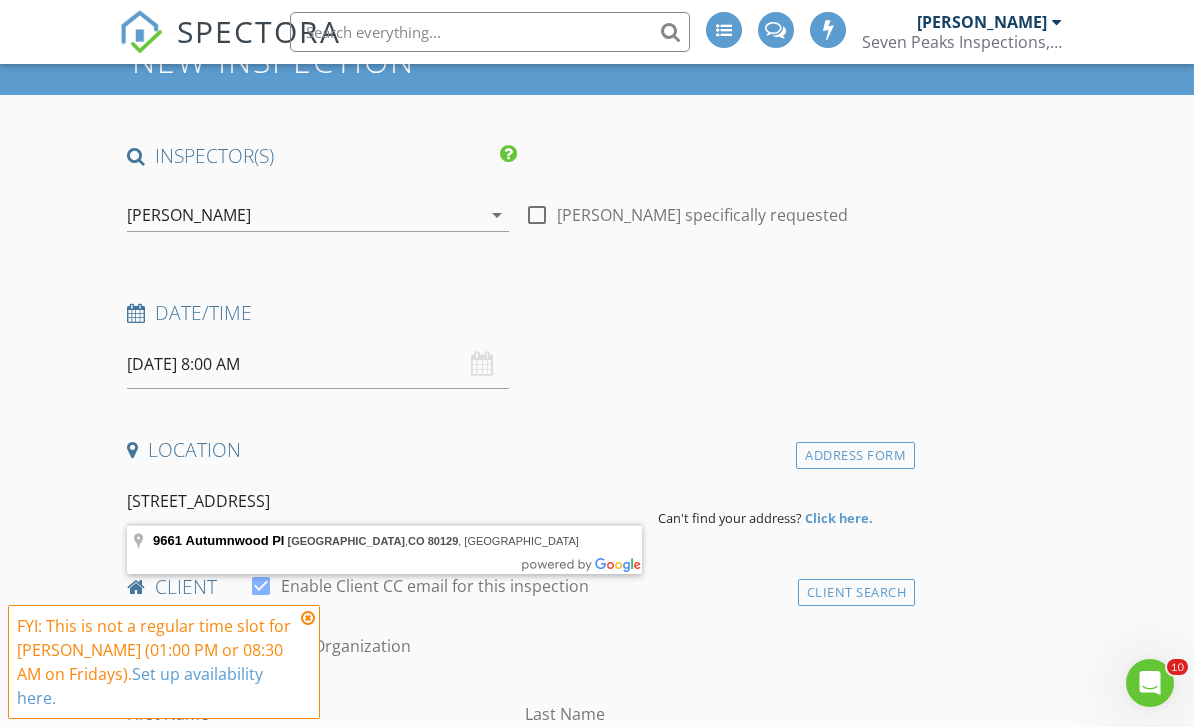 type on "9661 Autumnwood Pl, Highlands Ranch, CO 80129, USA" 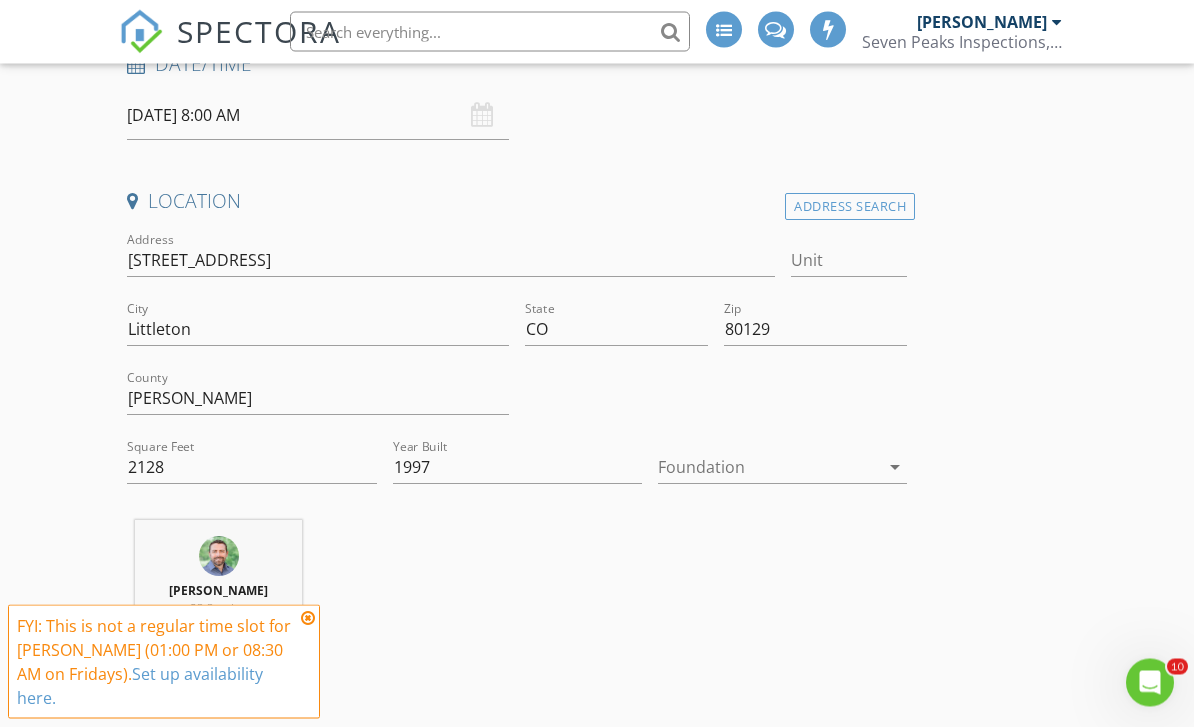 scroll, scrollTop: 378, scrollLeft: 0, axis: vertical 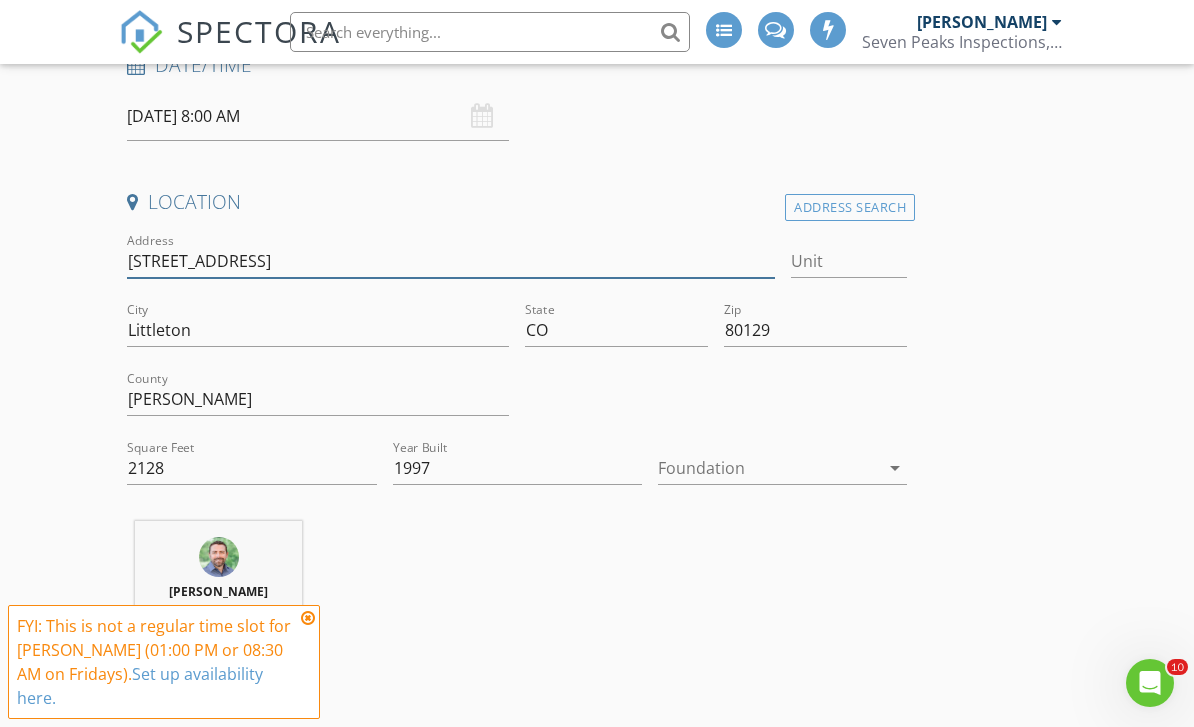 click on "9661 Autumnwood Pl" at bounding box center (450, 261) 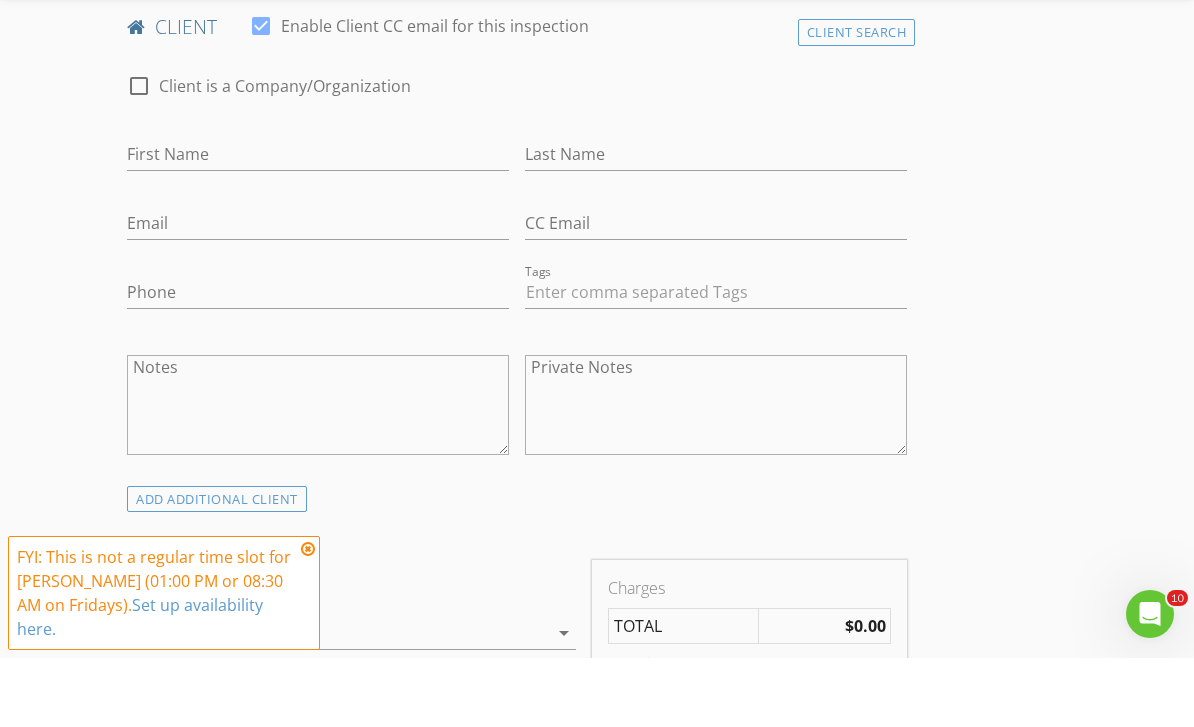 scroll, scrollTop: 1499, scrollLeft: 0, axis: vertical 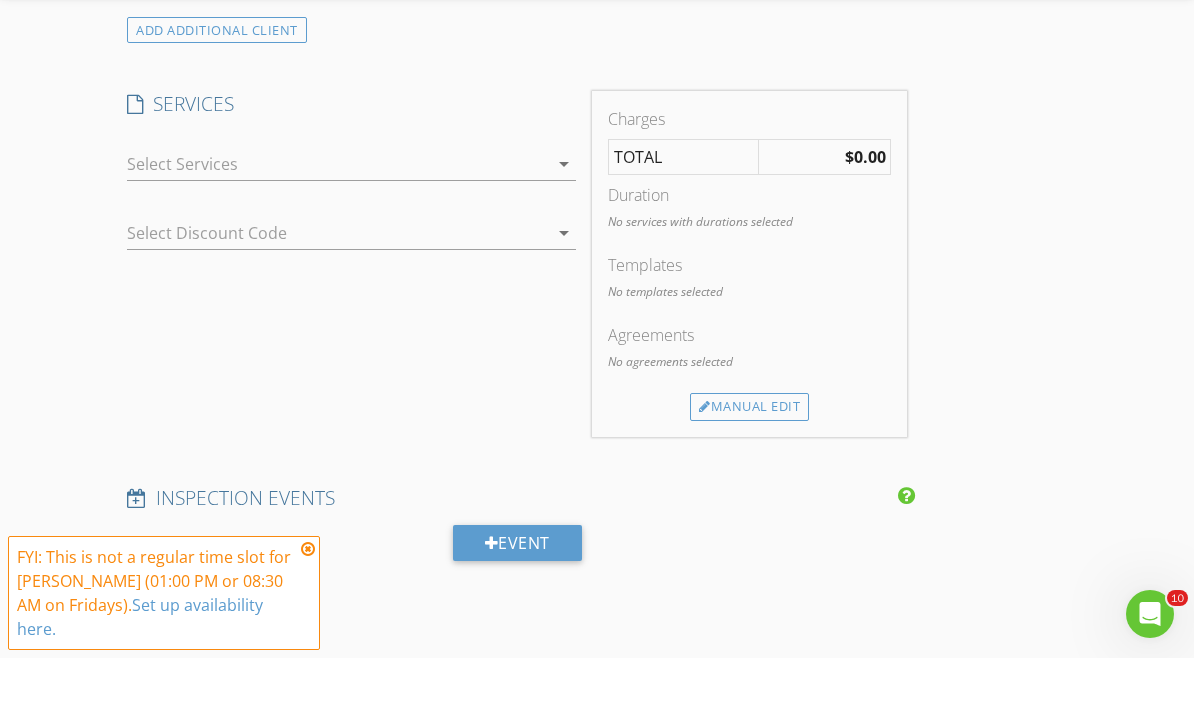 click at bounding box center [337, 233] 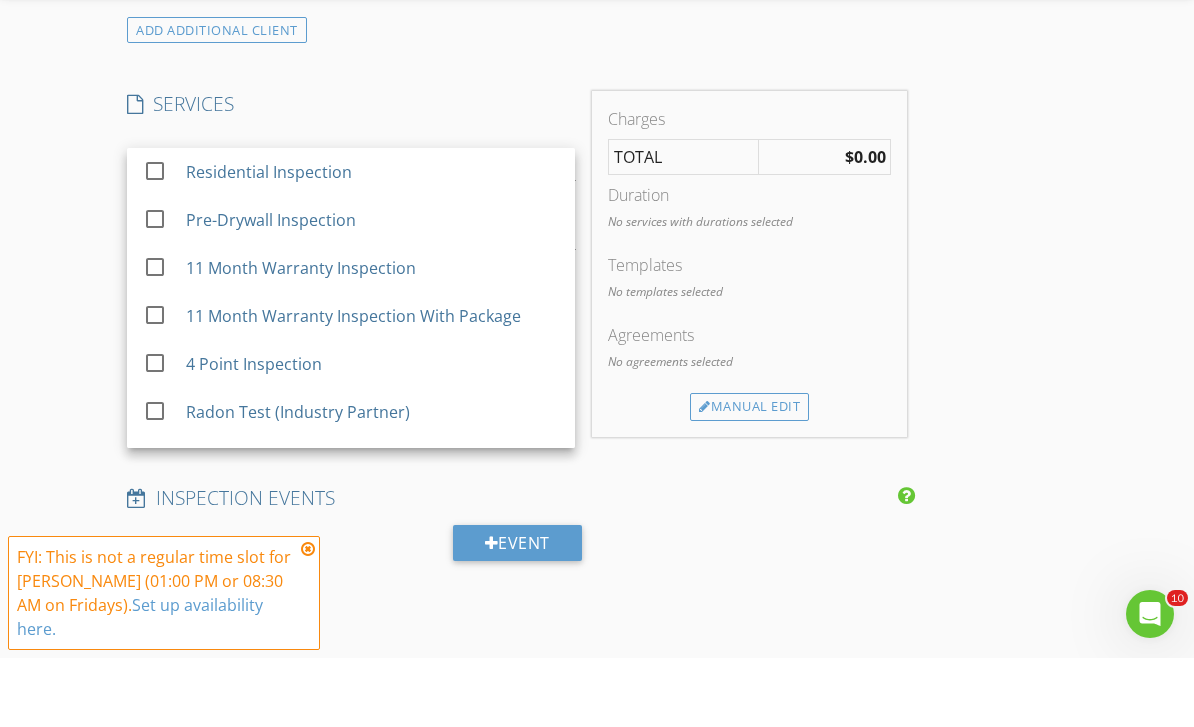scroll, scrollTop: 1568, scrollLeft: 0, axis: vertical 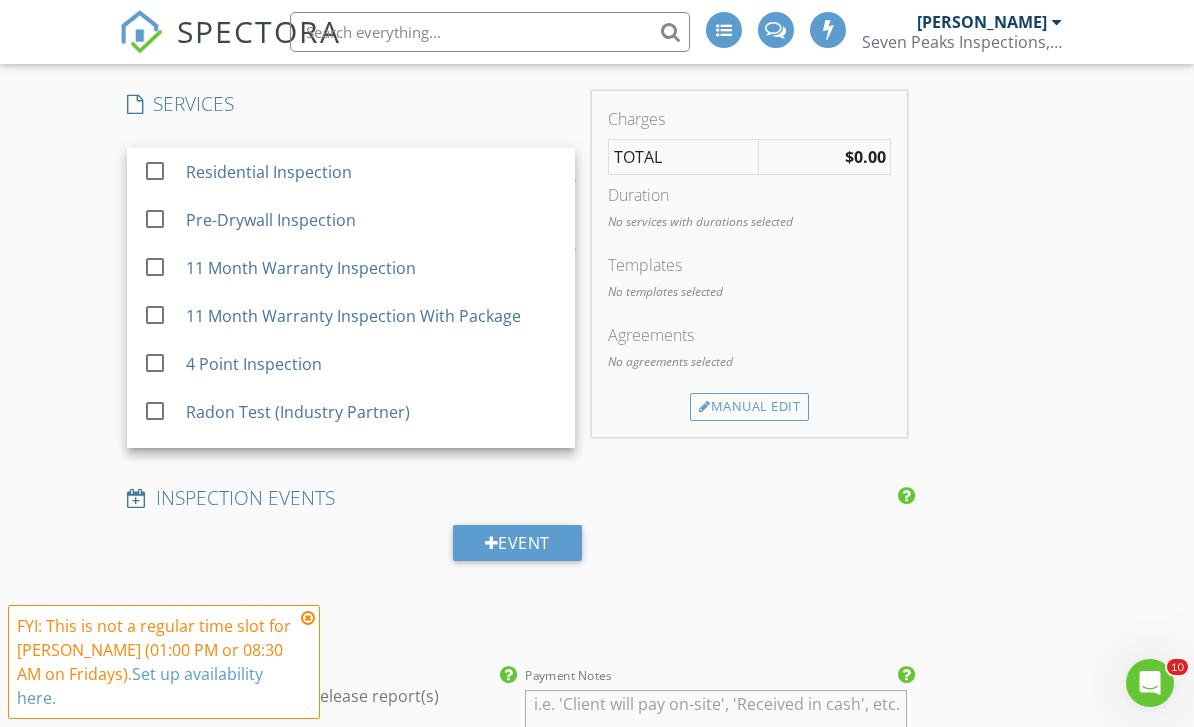 click at bounding box center [155, 170] 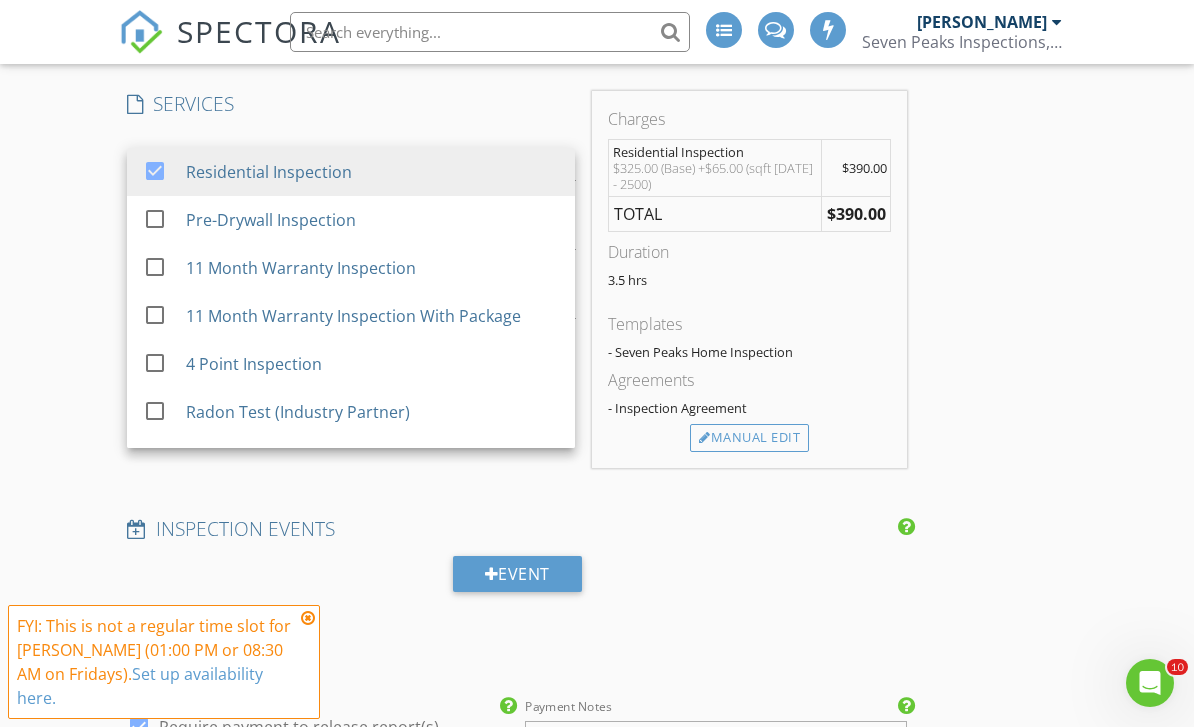 click on "INSPECTOR(S)
check_box   Ty McConnell   PRIMARY   Ty McConnell arrow_drop_down   check_box_outline_blank Ty McConnell specifically requested
Date/Time
07/11/2025 8:00 AM
Location
Address Search       Address 9661 Autumnwood Pl   Unit   City Littleton   State CO   Zip 80129   County Douglas     Square Feet 2128   Year Built 1997   Foundation arrow_drop_down     Ty McConnell     23.3 miles     (40 minutes)
client
check_box Enable Client CC email for this inspection   Client Search     check_box_outline_blank Client is a Company/Organization     First Name   Last Name   Email   CC Email   Phone         Tags         Notes   Private Notes
ADD ADDITIONAL client
SERVICES
check_box   Residential Inspection   check_box_outline_blank   Pre-Drywall Inspection   check_box_outline_blank" at bounding box center (596, 497) 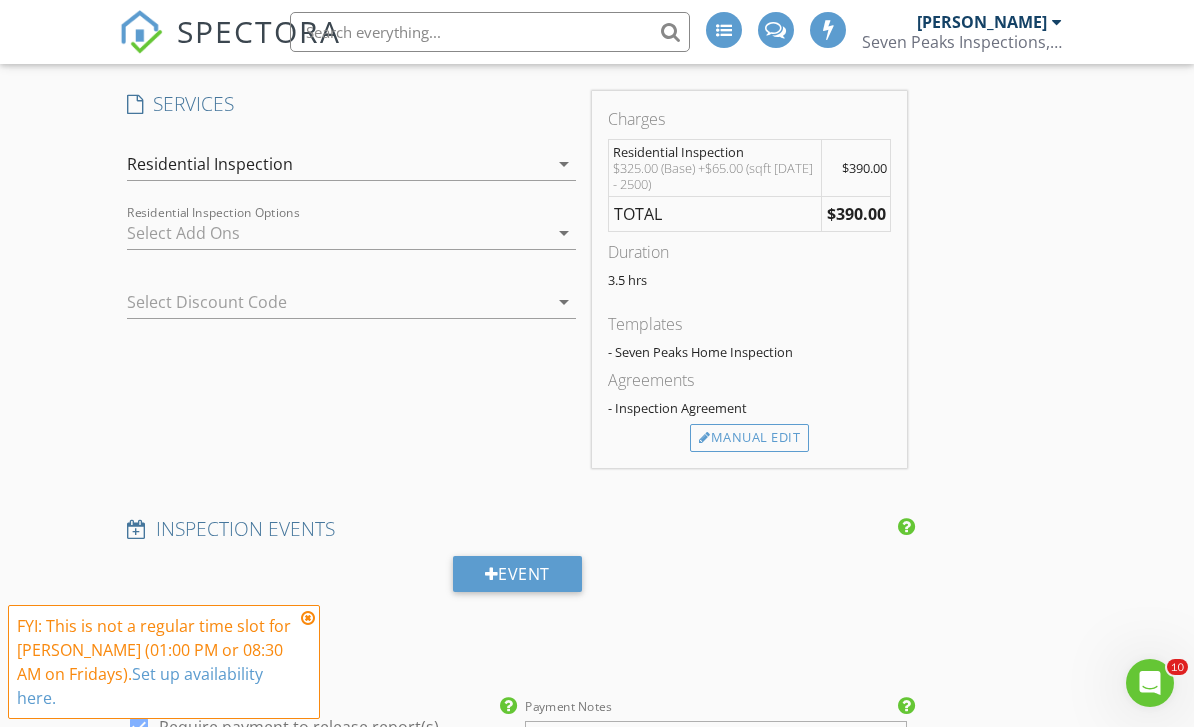 click at bounding box center (337, 233) 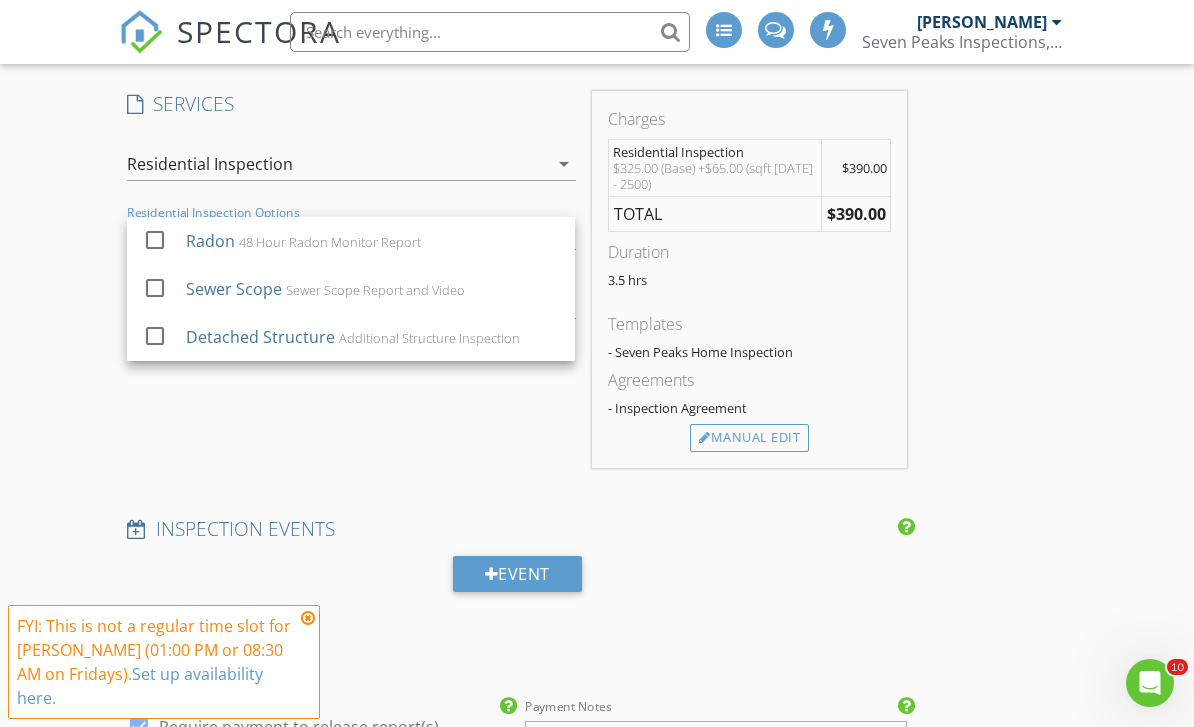 click on "INSPECTOR(S)
check_box   Ty McConnell   PRIMARY   Ty McConnell arrow_drop_down   check_box_outline_blank Ty McConnell specifically requested
Date/Time
07/11/2025 8:00 AM
Location
Address Search       Address 9661 Autumnwood Pl   Unit   City Littleton   State CO   Zip 80129   County Douglas     Square Feet 2128   Year Built 1997   Foundation arrow_drop_down     Ty McConnell     23.3 miles     (40 minutes)
client
check_box Enable Client CC email for this inspection   Client Search     check_box_outline_blank Client is a Company/Organization     First Name   Last Name   Email   CC Email   Phone         Tags         Notes   Private Notes
ADD ADDITIONAL client
SERVICES
check_box   Residential Inspection   check_box_outline_blank   Pre-Drywall Inspection   check_box_outline_blank" at bounding box center (596, 497) 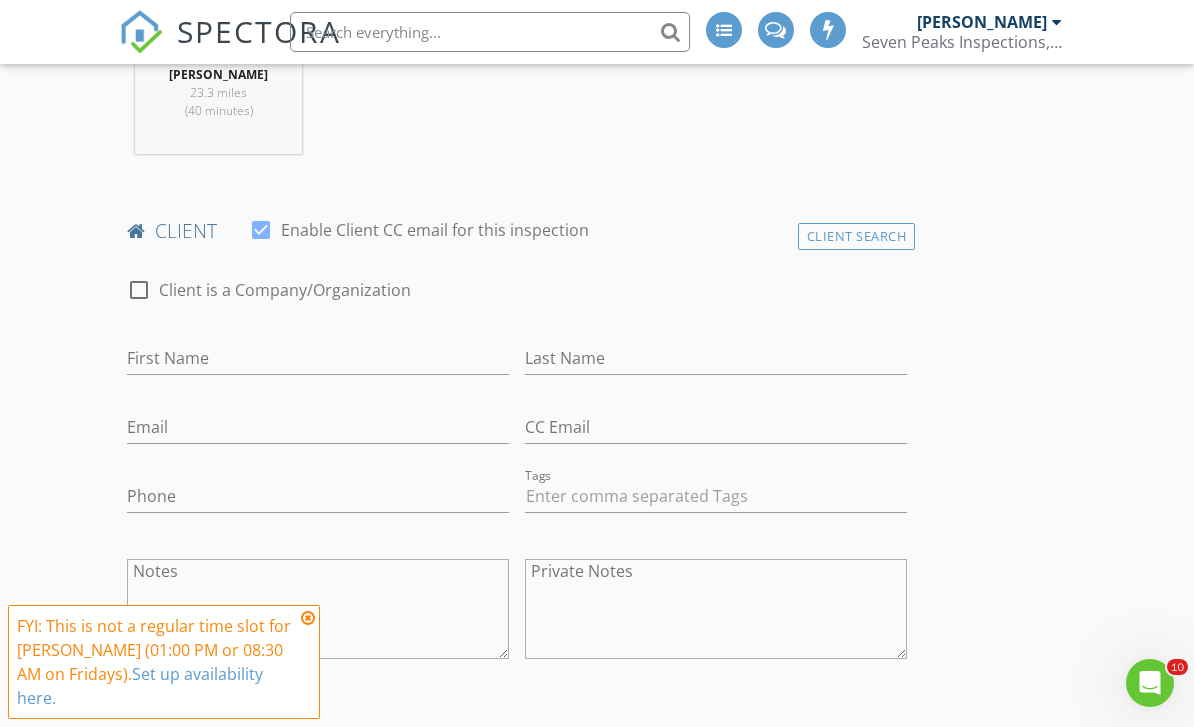 scroll, scrollTop: 896, scrollLeft: 0, axis: vertical 